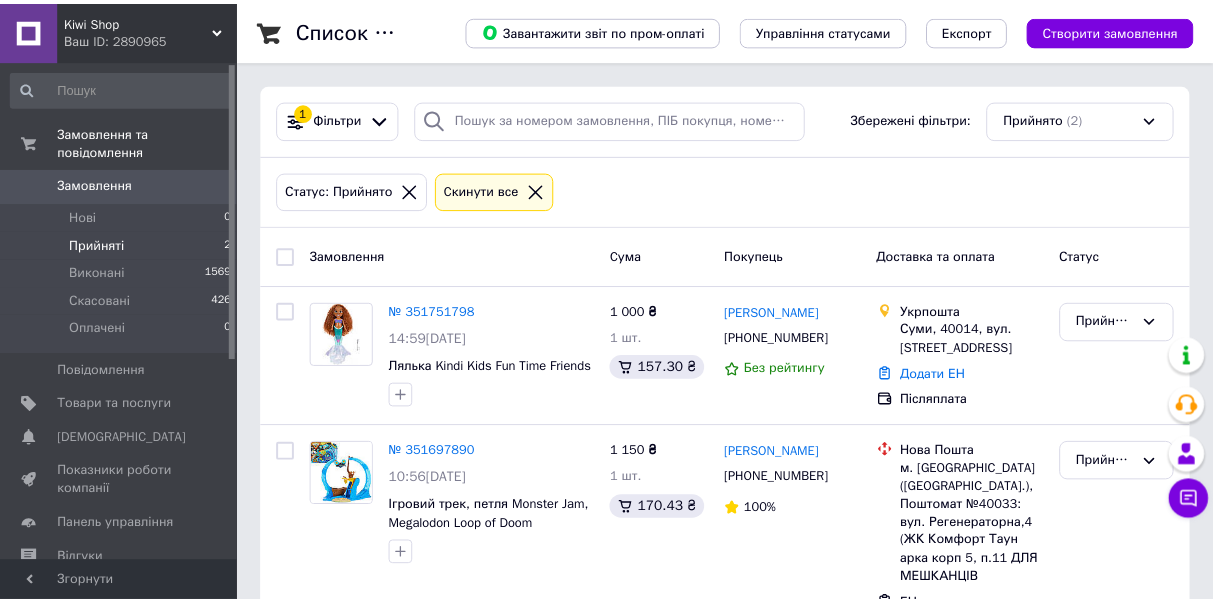 scroll, scrollTop: 0, scrollLeft: 0, axis: both 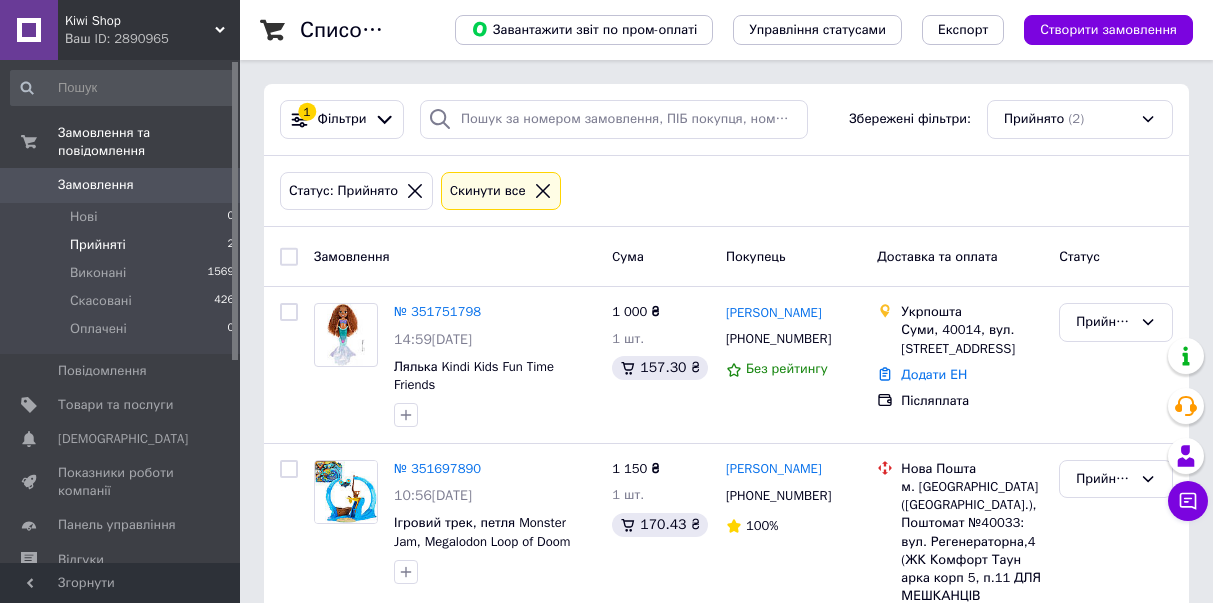 click 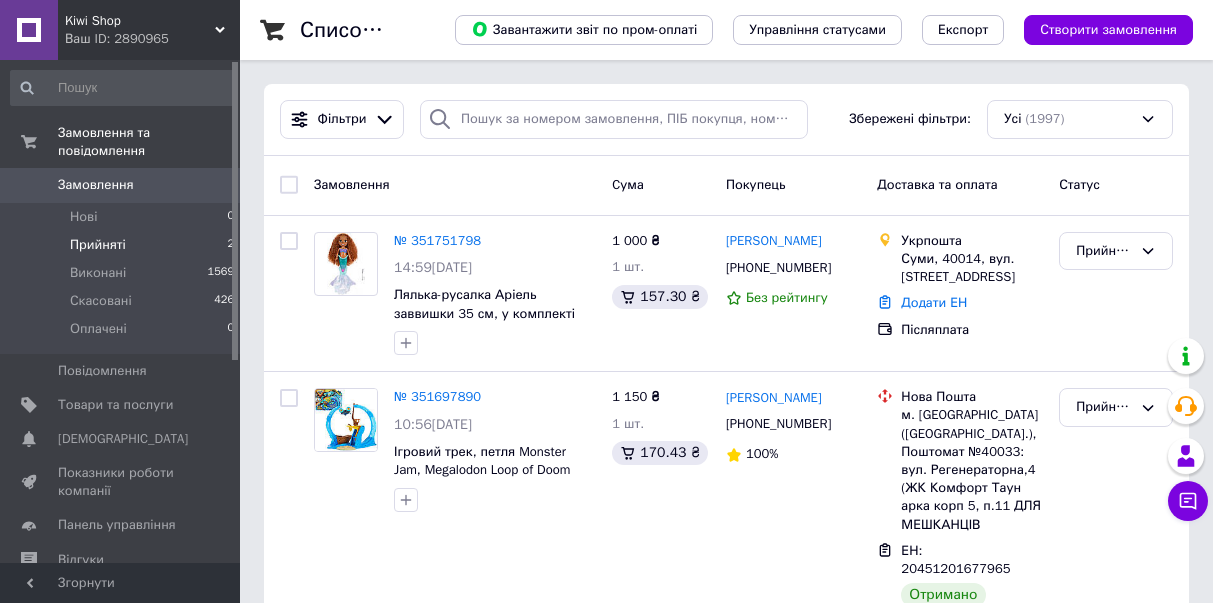 click on "Прийняті" at bounding box center [98, 245] 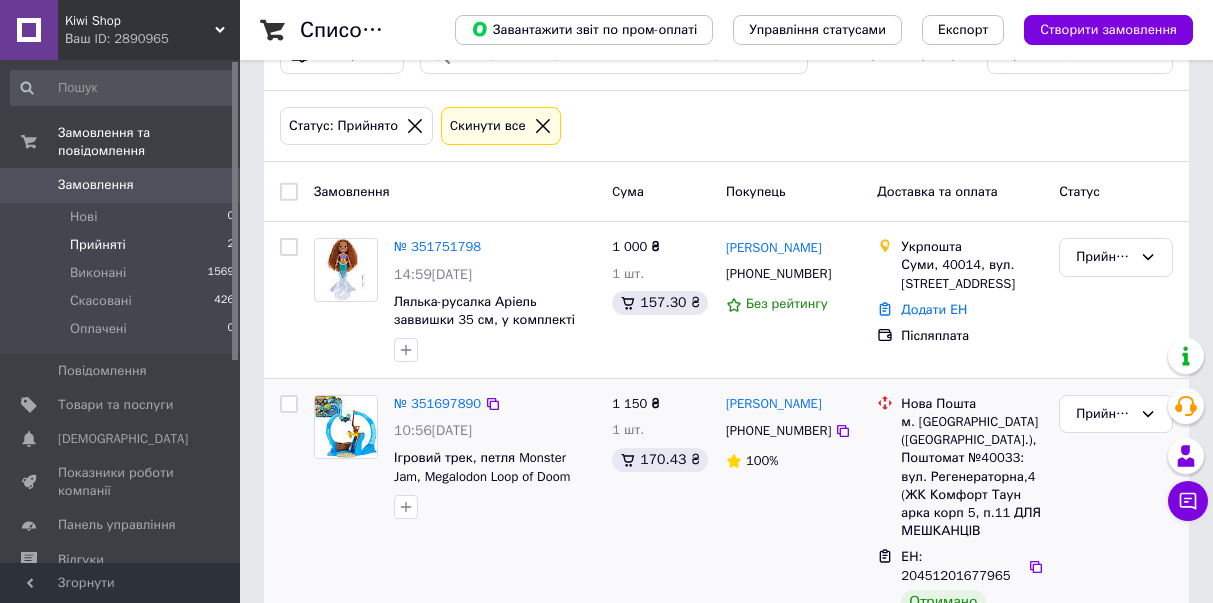 scroll, scrollTop: 105, scrollLeft: 0, axis: vertical 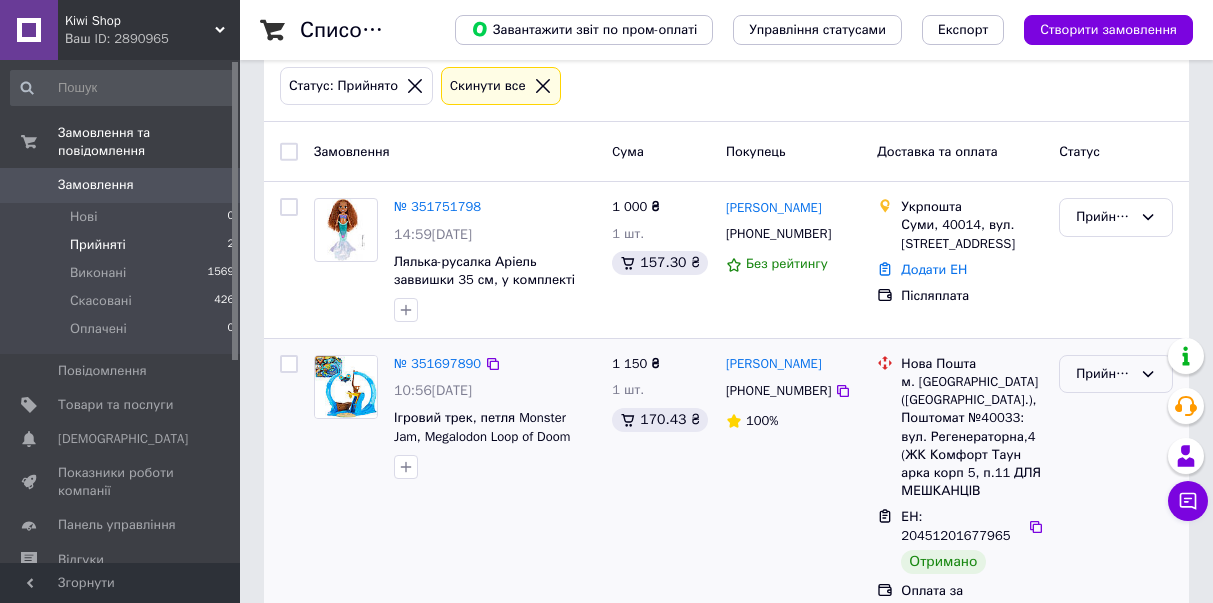 click on "Прийнято" at bounding box center [1104, 374] 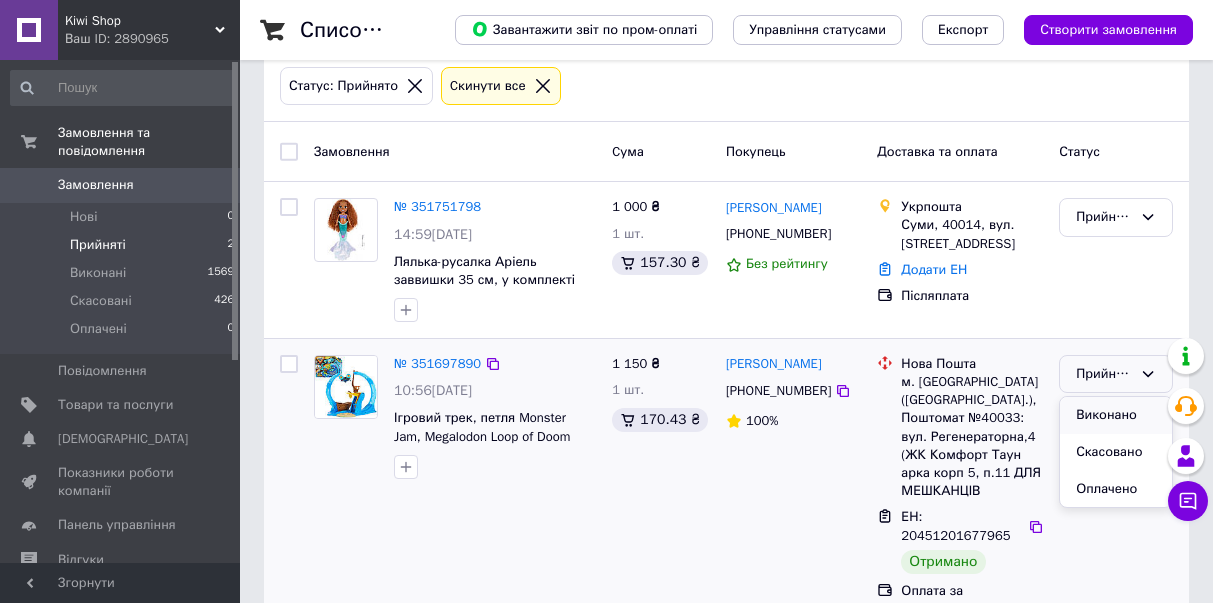 click on "Виконано" at bounding box center (1116, 415) 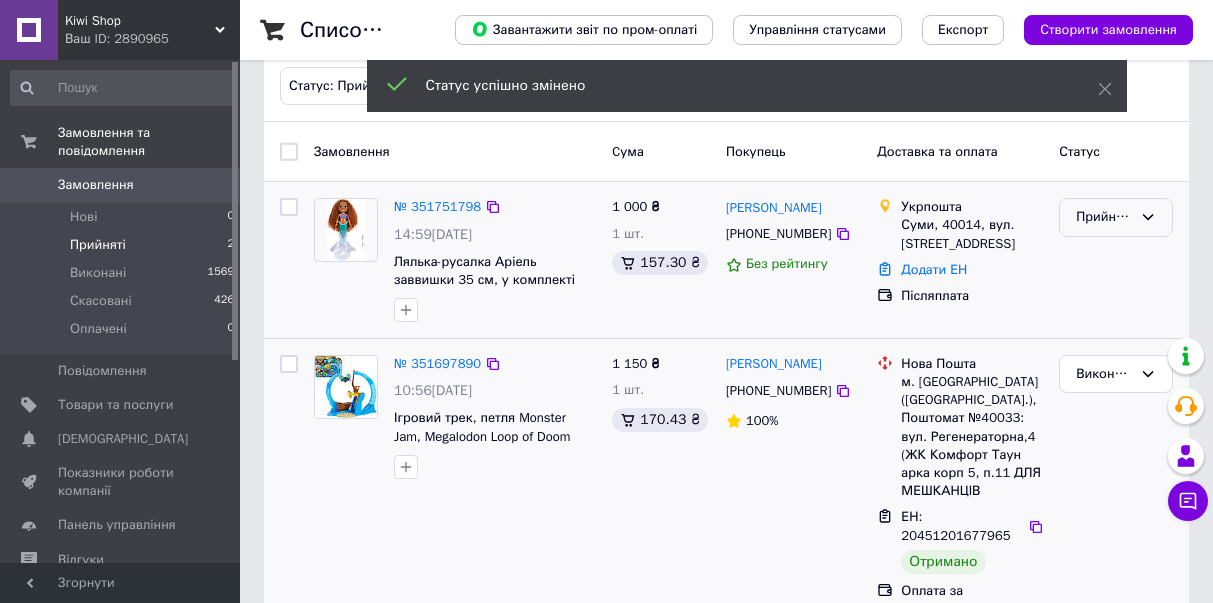click on "Прийнято" at bounding box center [1116, 217] 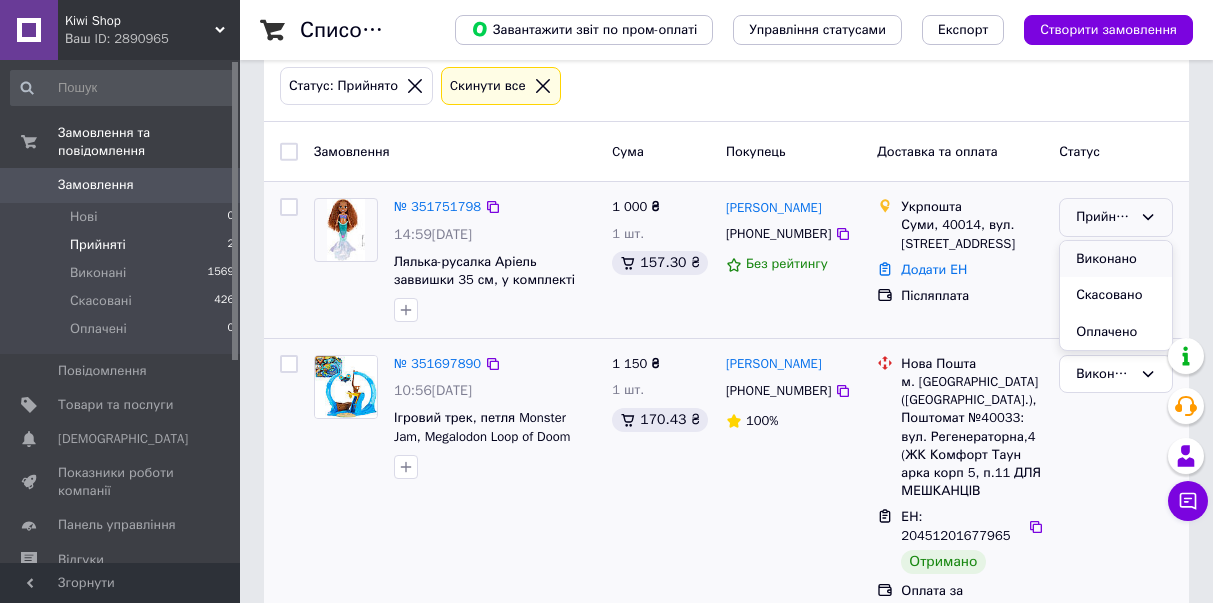 click on "Виконано" at bounding box center (1116, 259) 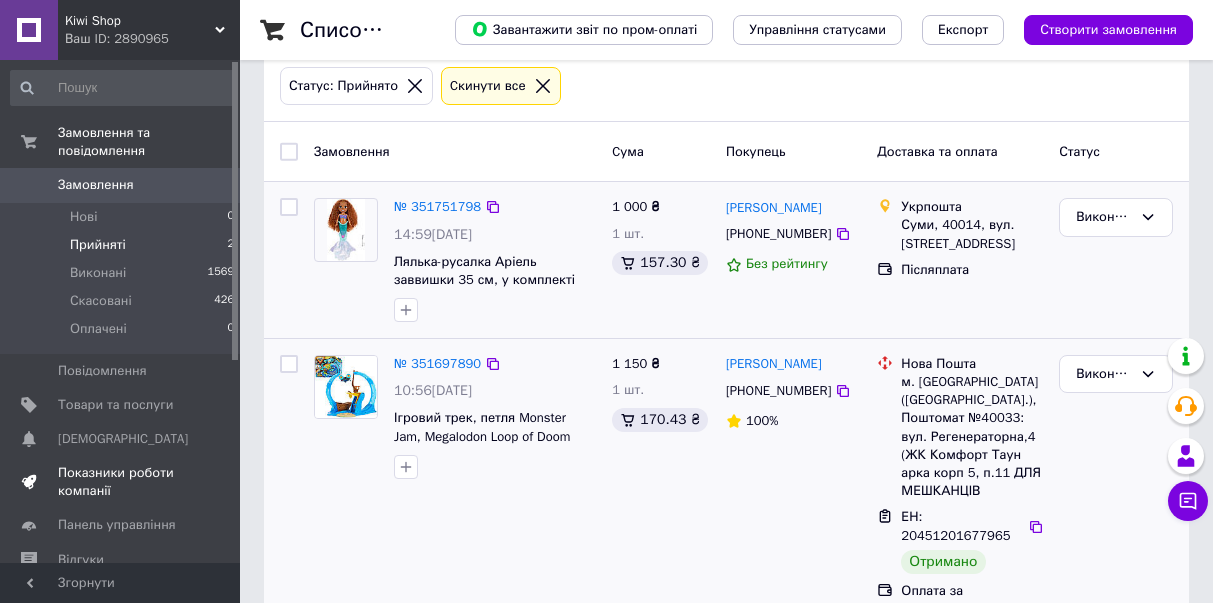 click on "Показники роботи компанії" at bounding box center [121, 482] 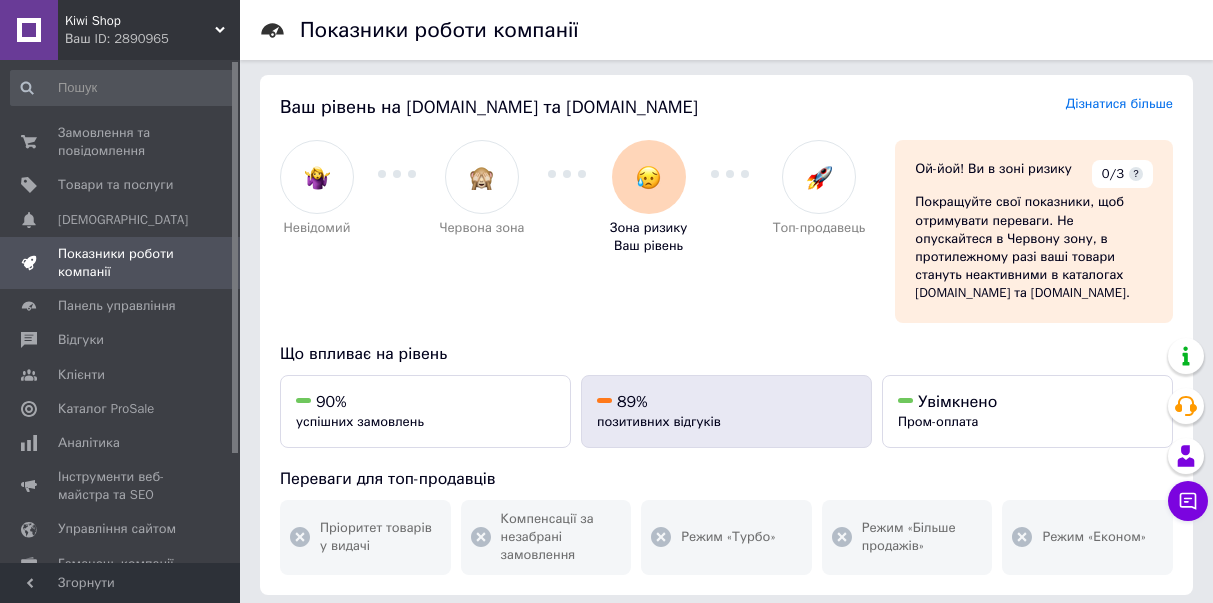 scroll, scrollTop: 0, scrollLeft: 0, axis: both 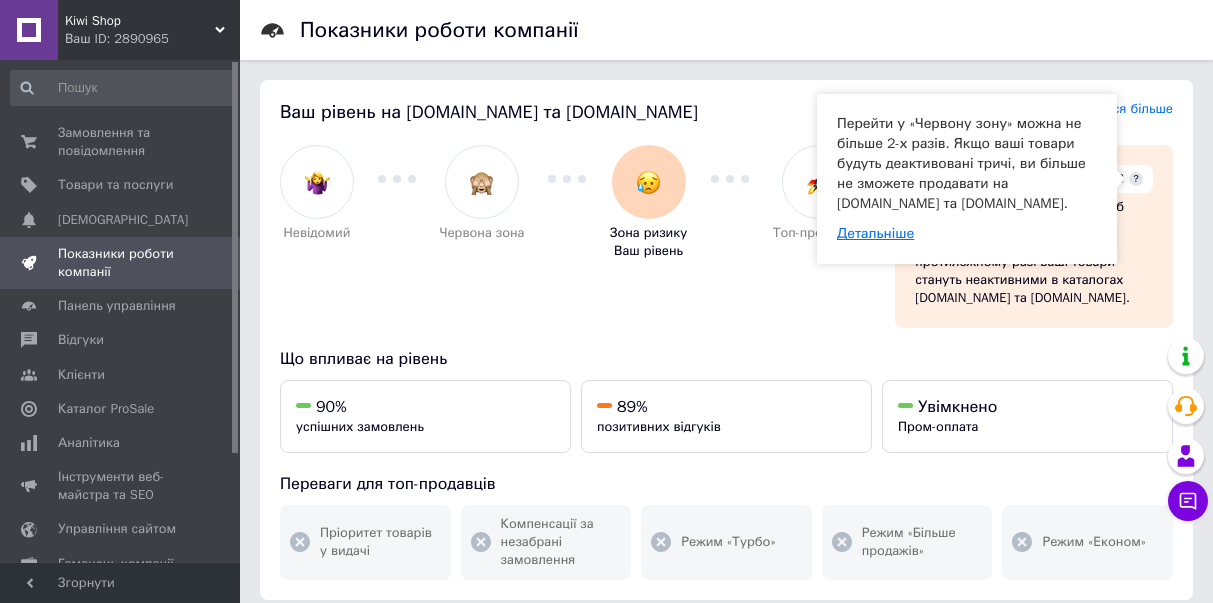 click on "Детальніше" at bounding box center [875, 233] 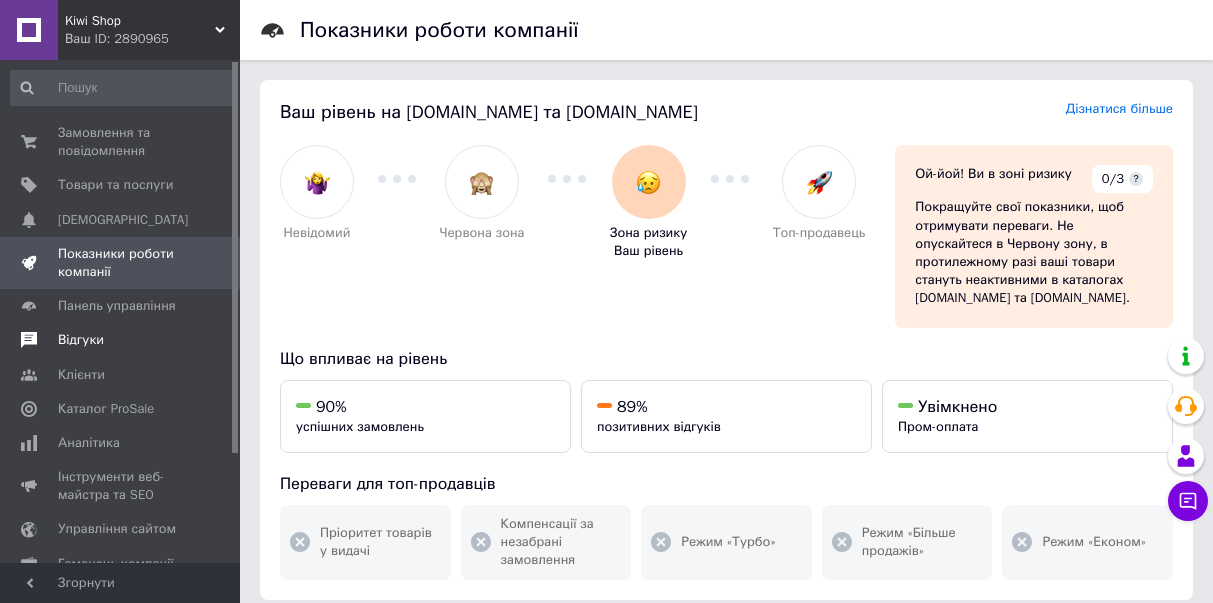 click on "Відгуки" at bounding box center (81, 340) 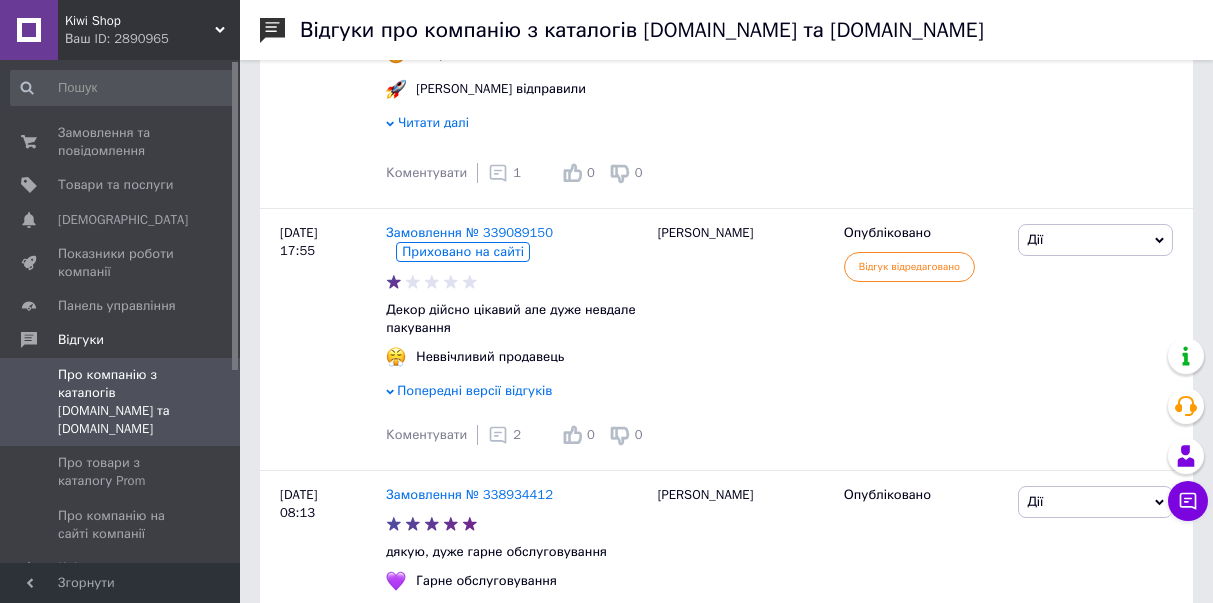 scroll, scrollTop: 900, scrollLeft: 0, axis: vertical 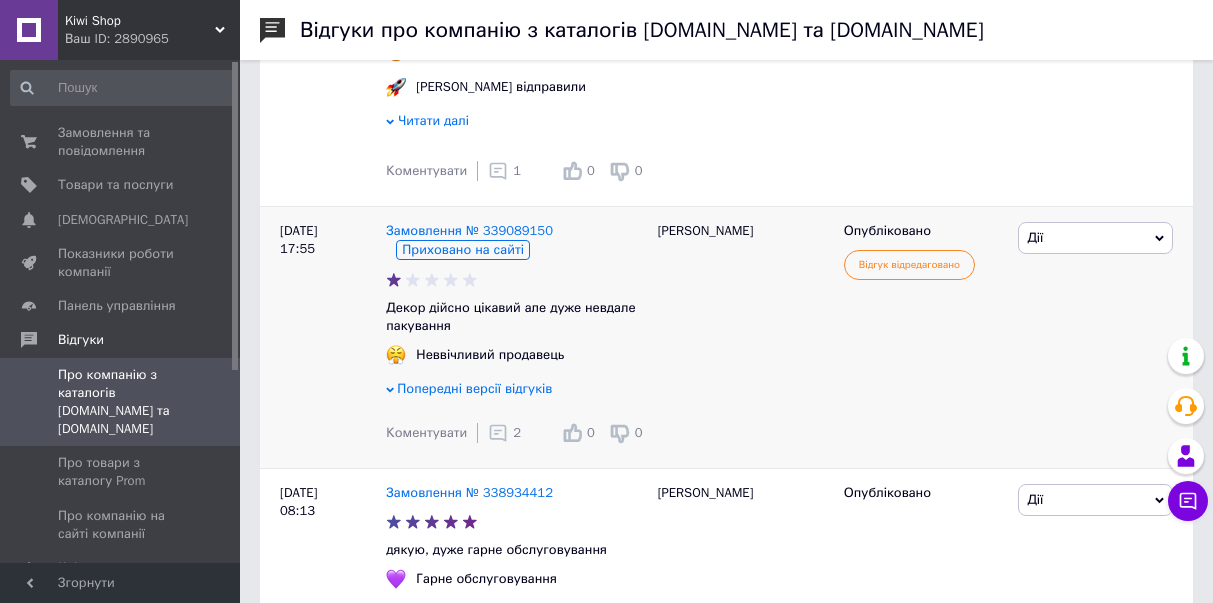 click on "Попередні версії відгуків" at bounding box center [474, 388] 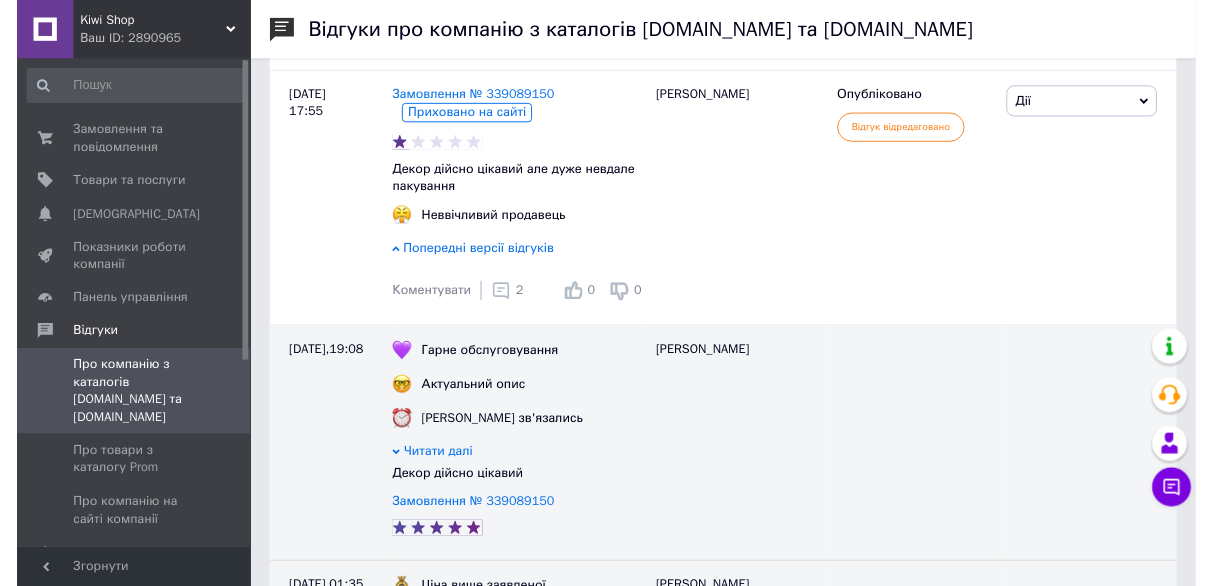 scroll, scrollTop: 1000, scrollLeft: 0, axis: vertical 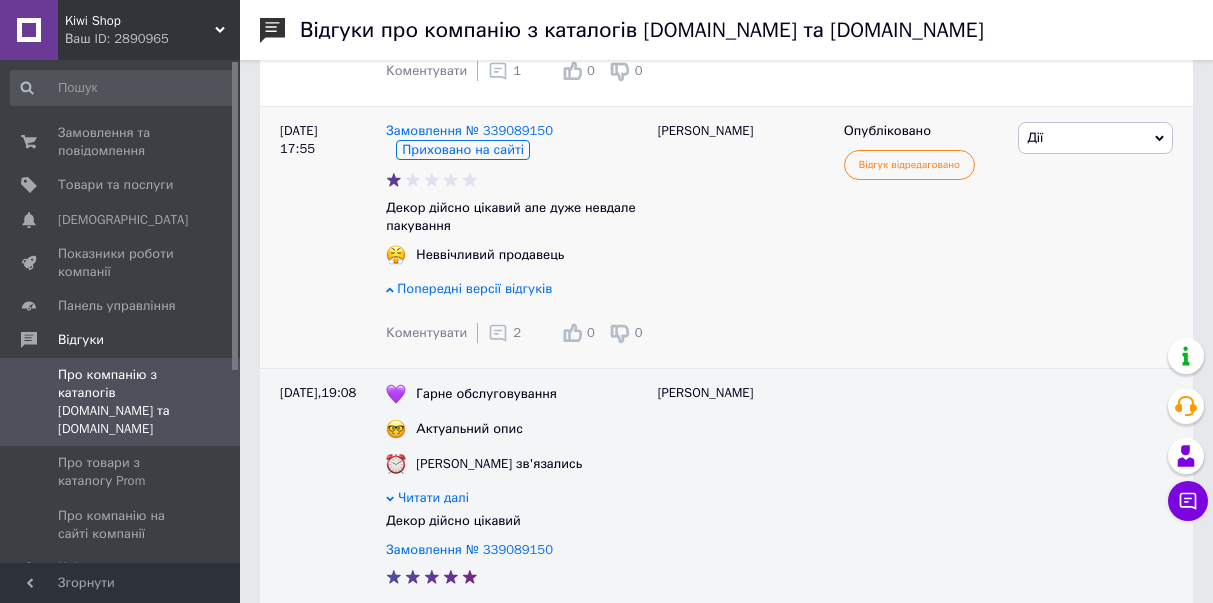 click on "Дії" at bounding box center [1095, 138] 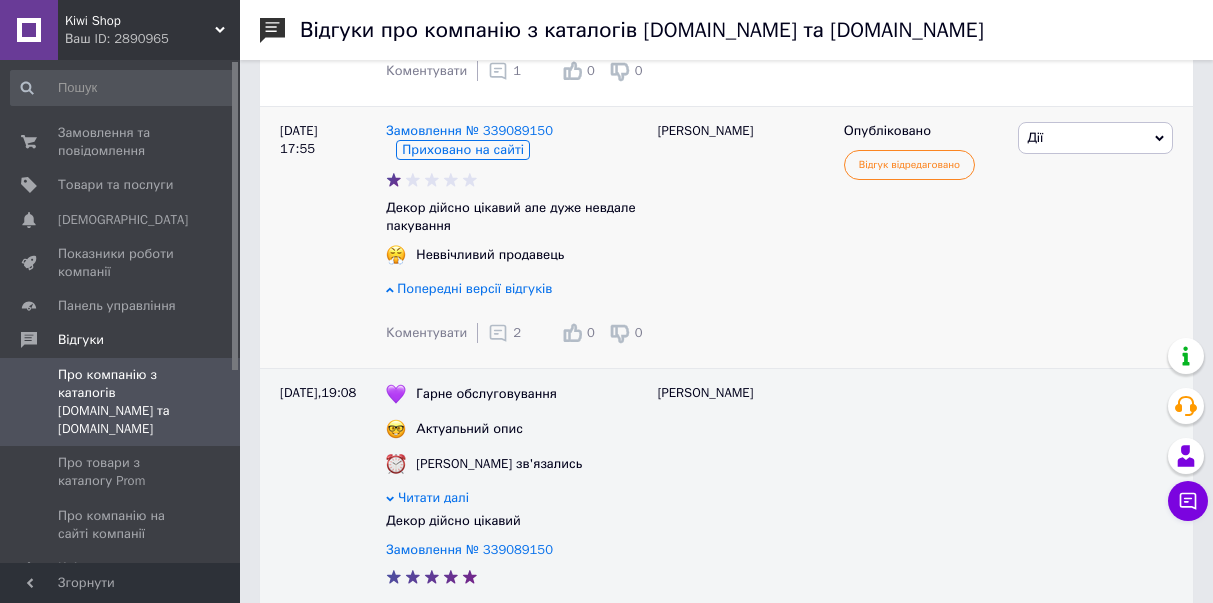 click 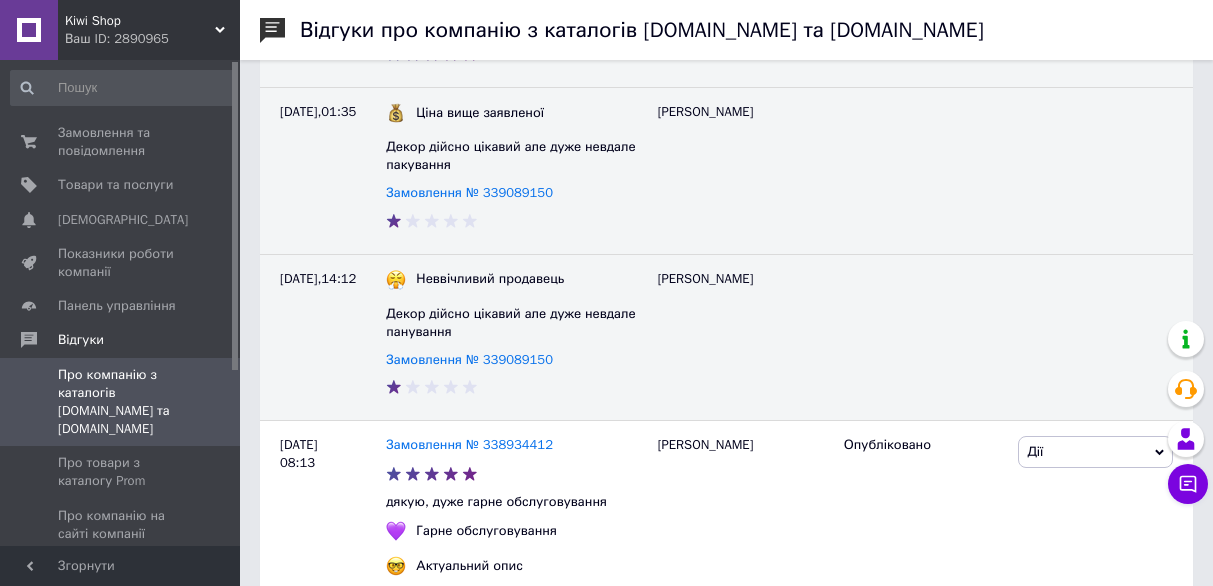 scroll, scrollTop: 2200, scrollLeft: 0, axis: vertical 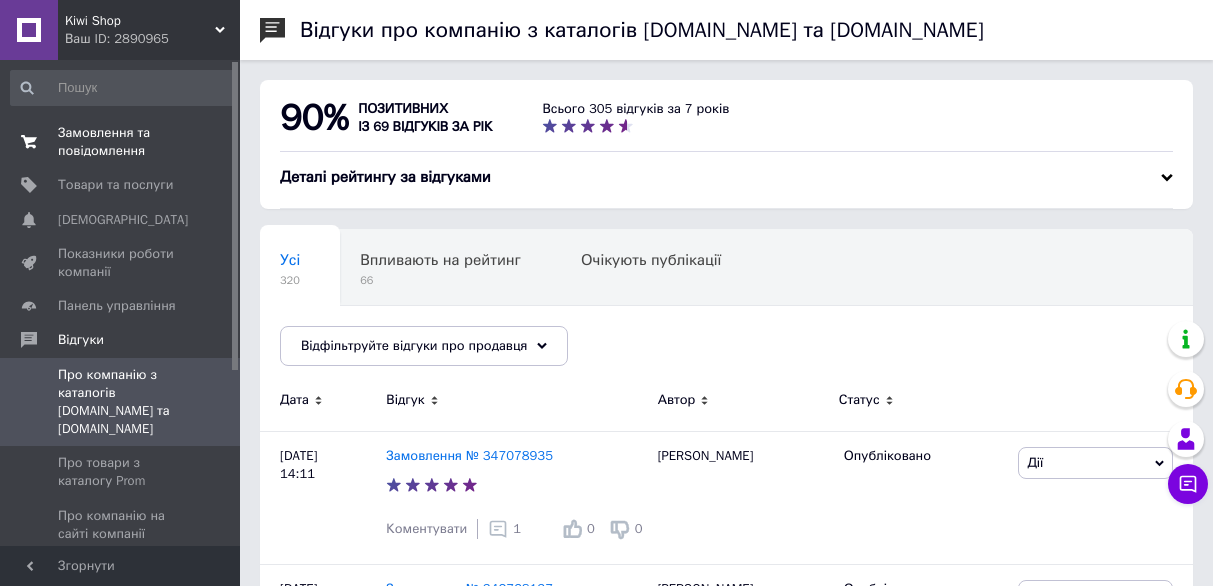 click on "Замовлення та повідомлення" at bounding box center [121, 142] 